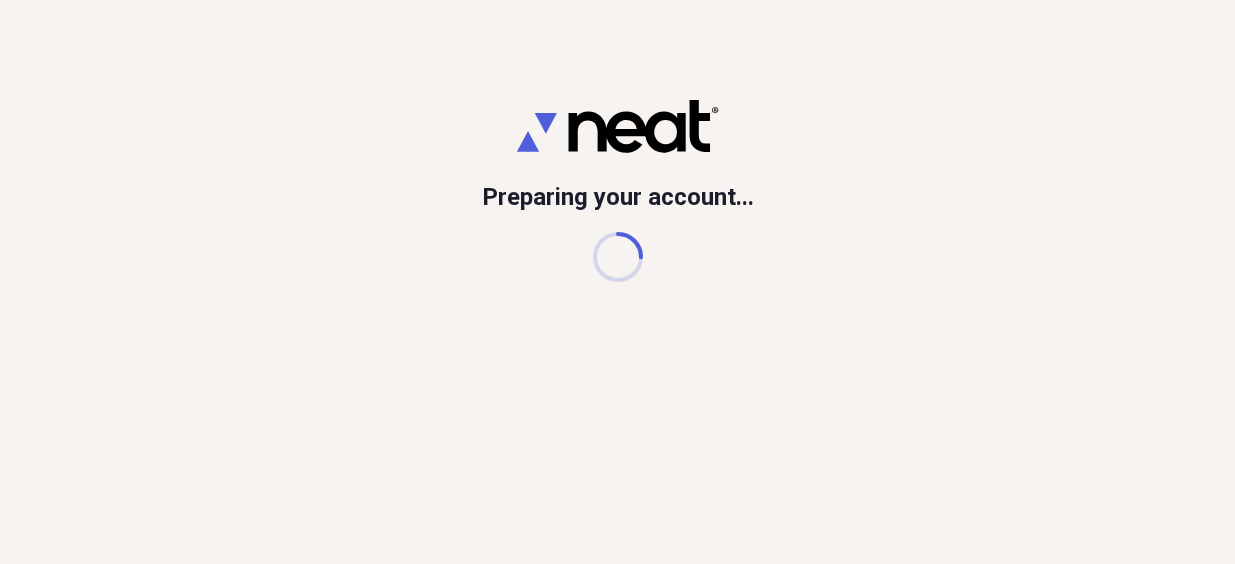 scroll, scrollTop: 0, scrollLeft: 0, axis: both 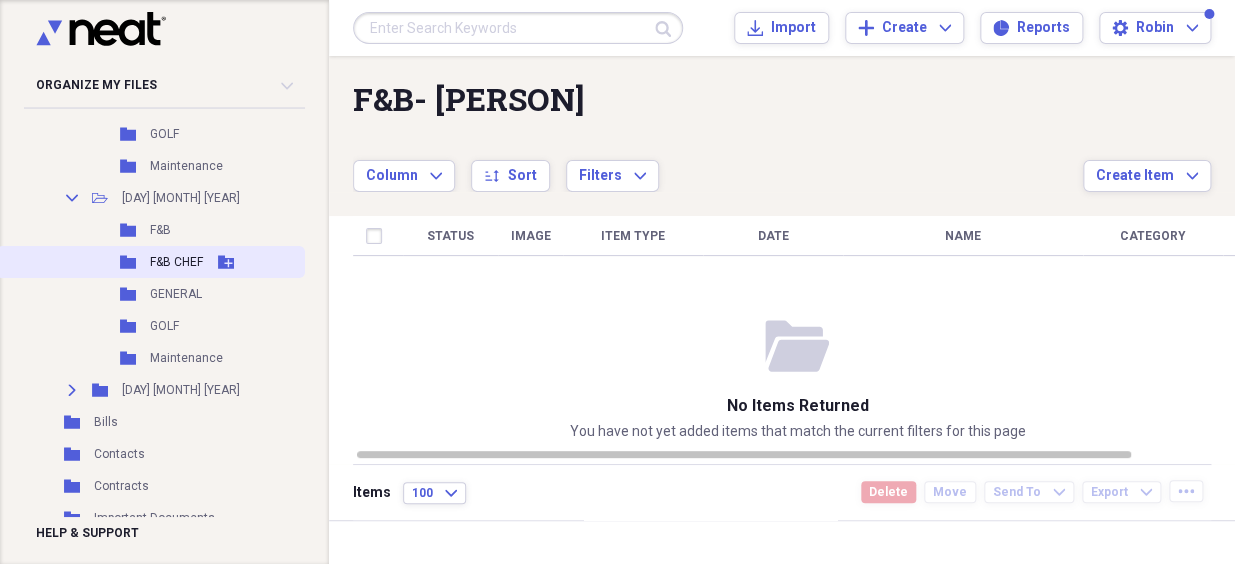 click on "F&B CHEF" at bounding box center (176, 262) 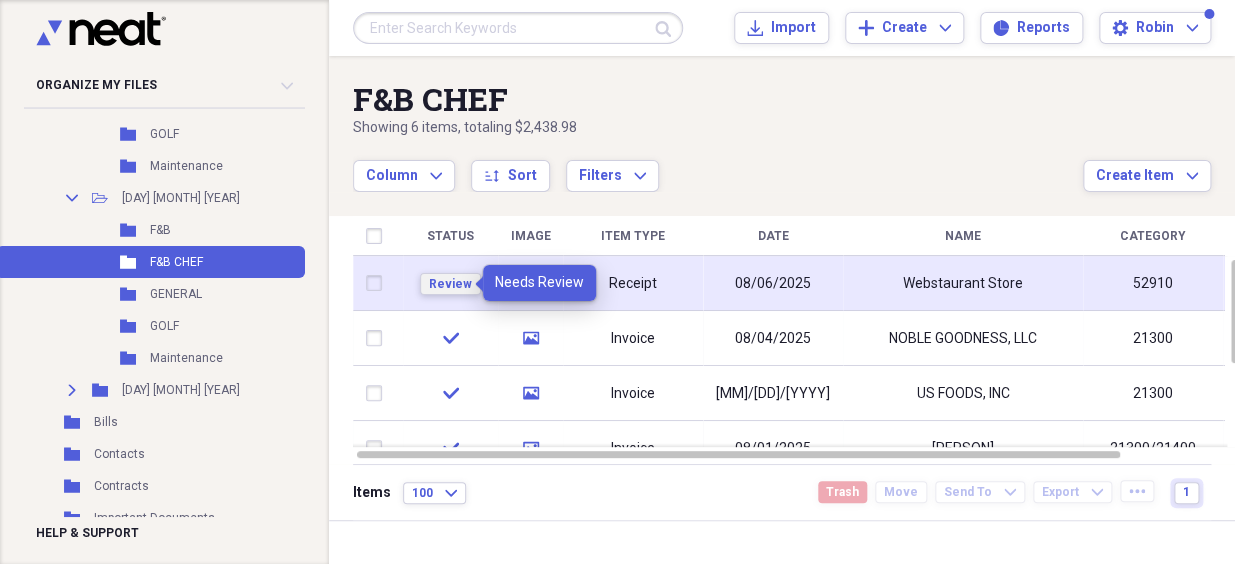 click on "Review" at bounding box center (450, 284) 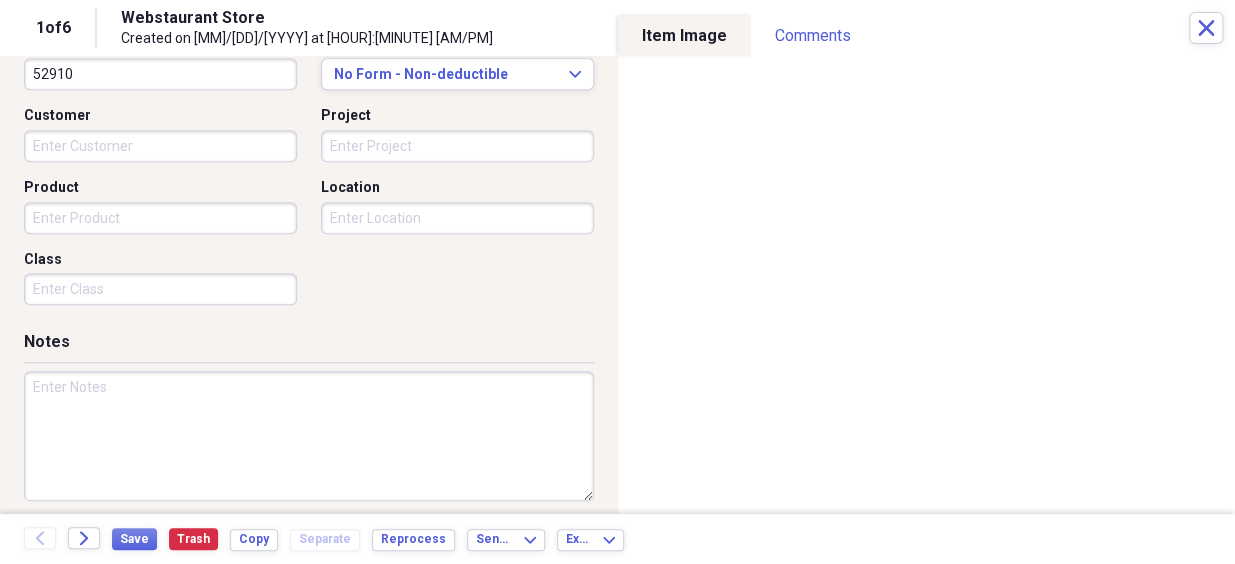 scroll, scrollTop: 561, scrollLeft: 0, axis: vertical 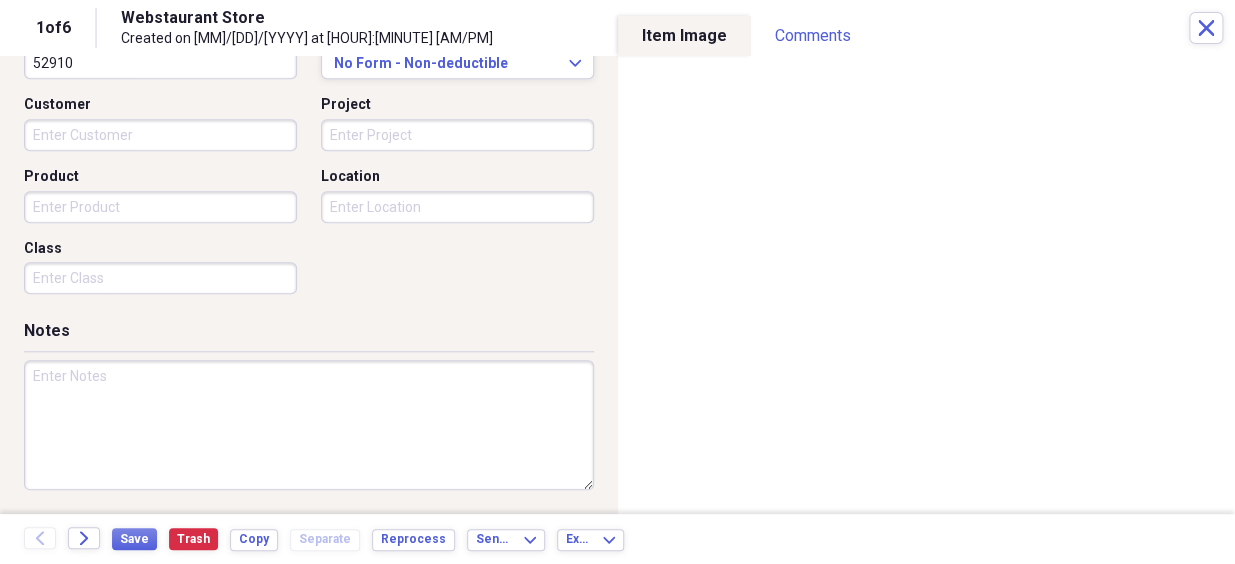 click at bounding box center [309, 425] 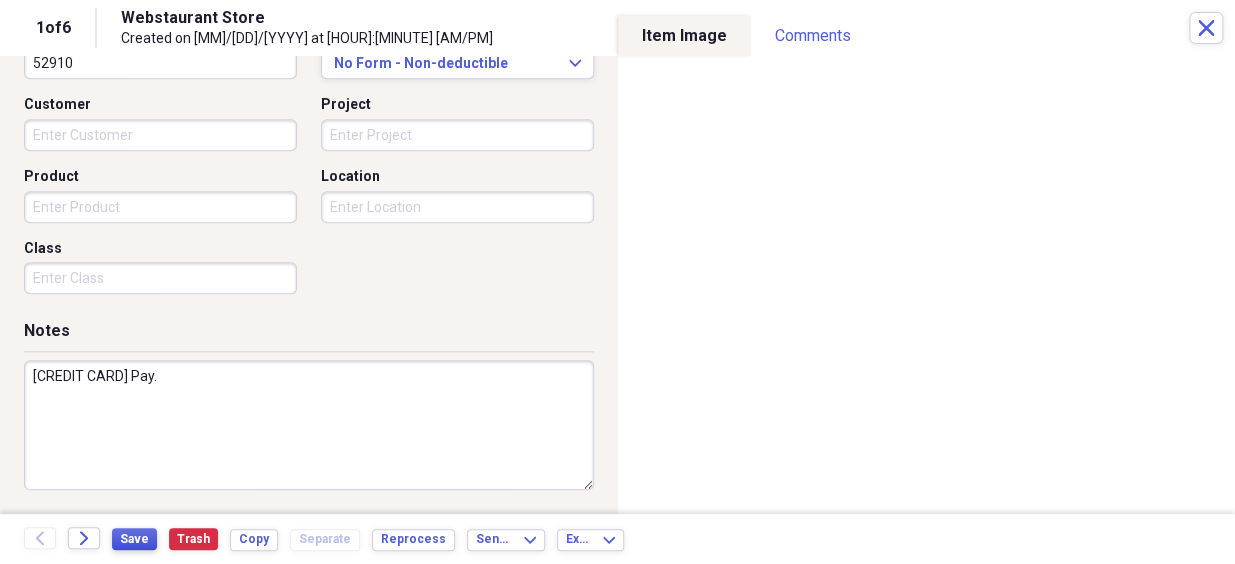 type on "[CREDIT CARD] Pay." 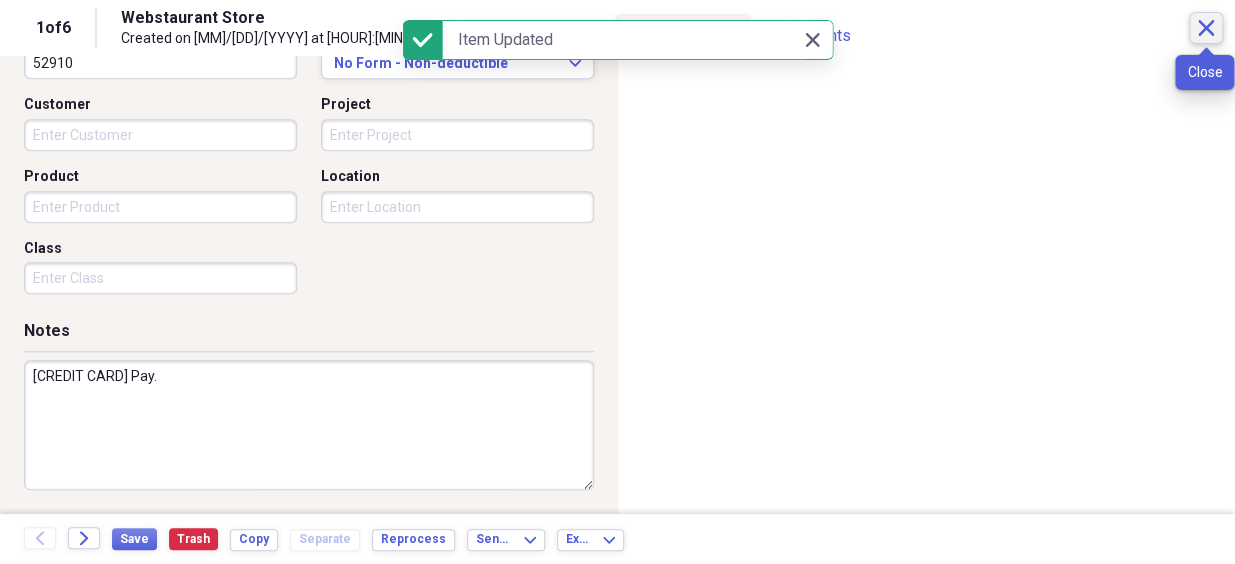 click on "Close" 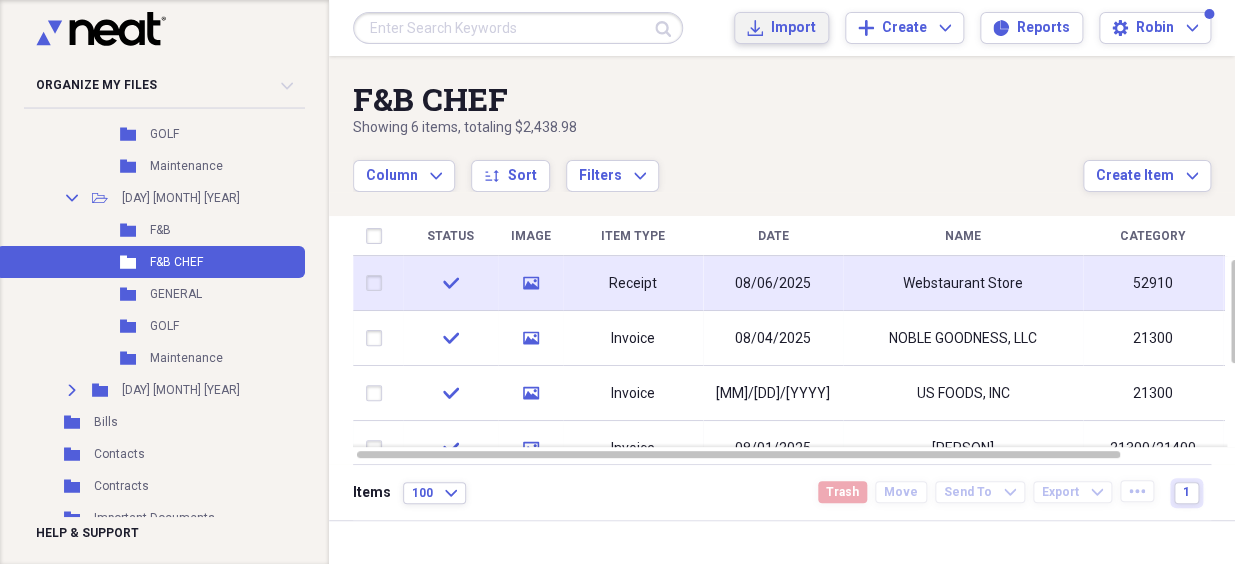 click on "Import" at bounding box center (793, 28) 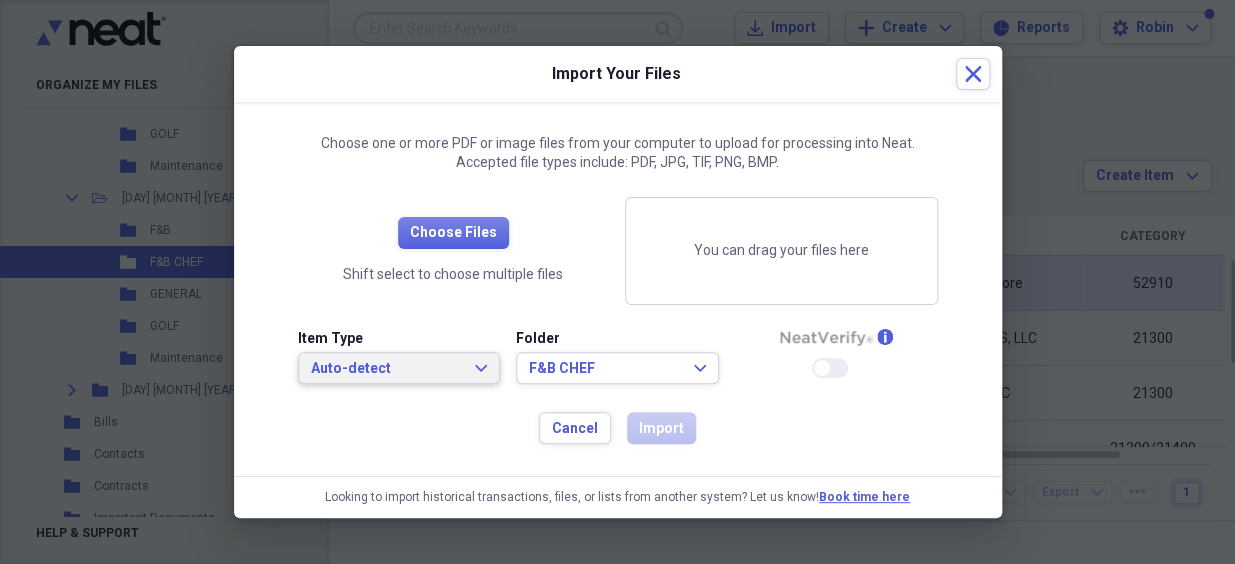 click on "Auto-detect Expand" at bounding box center (399, 369) 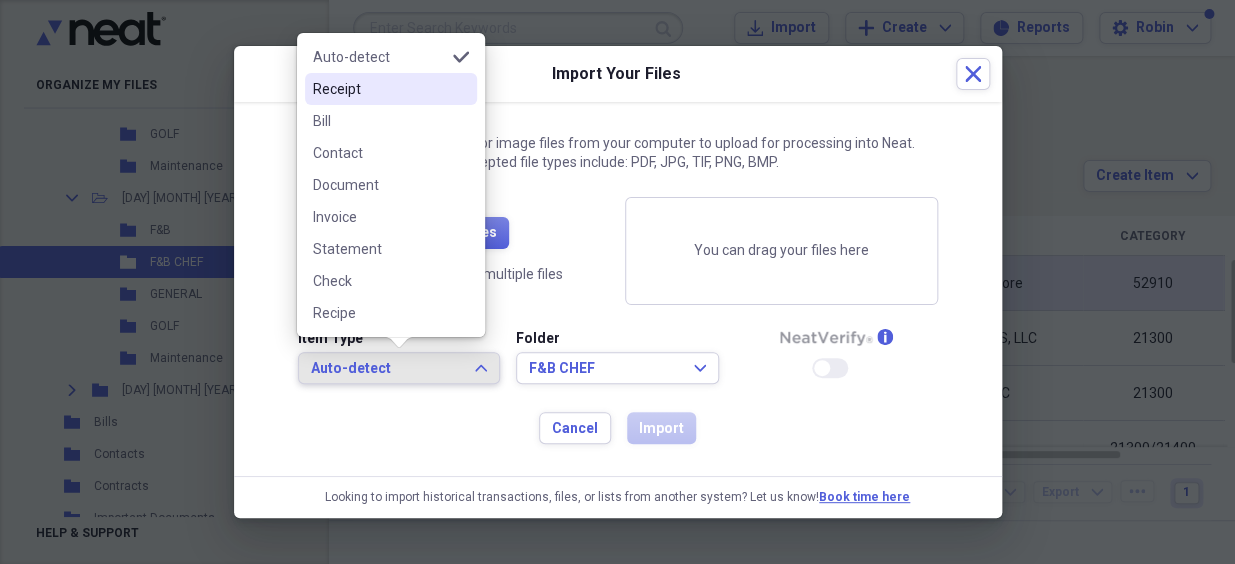 click on "Receipt" at bounding box center [379, 89] 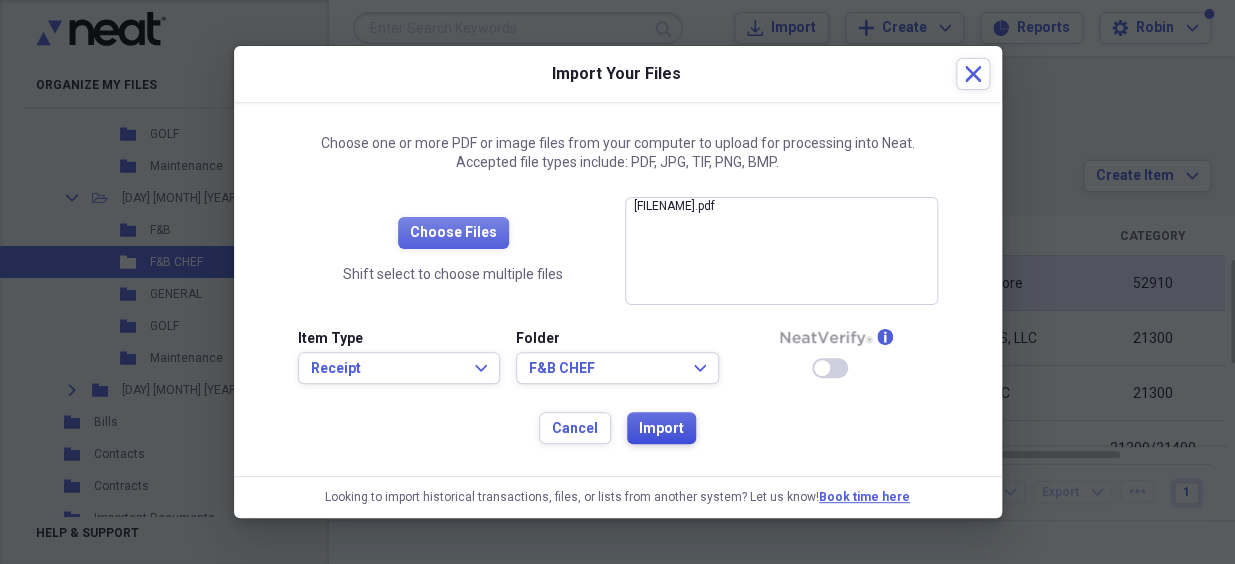 click on "Import" at bounding box center [661, 429] 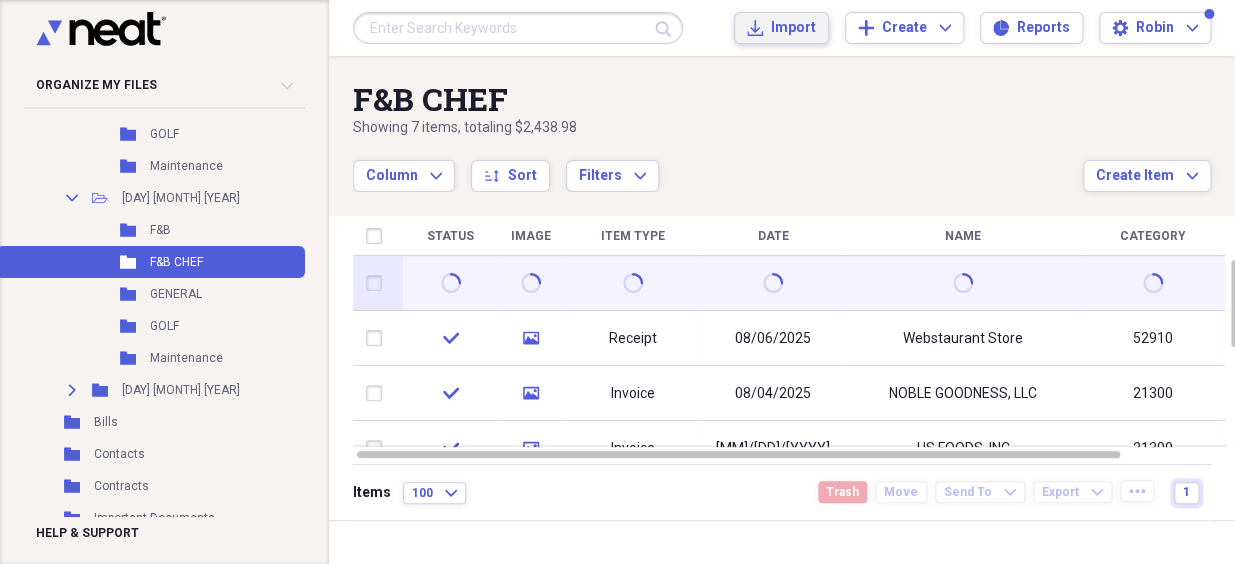 click on "Import" at bounding box center [793, 28] 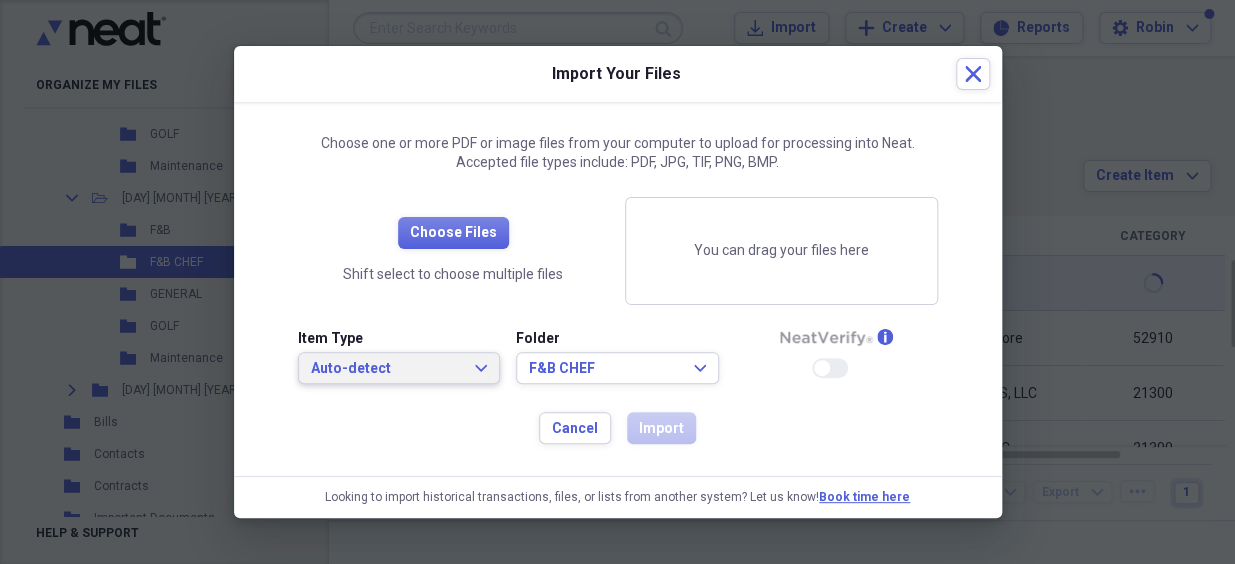 click on "Auto-detect Expand" at bounding box center [399, 369] 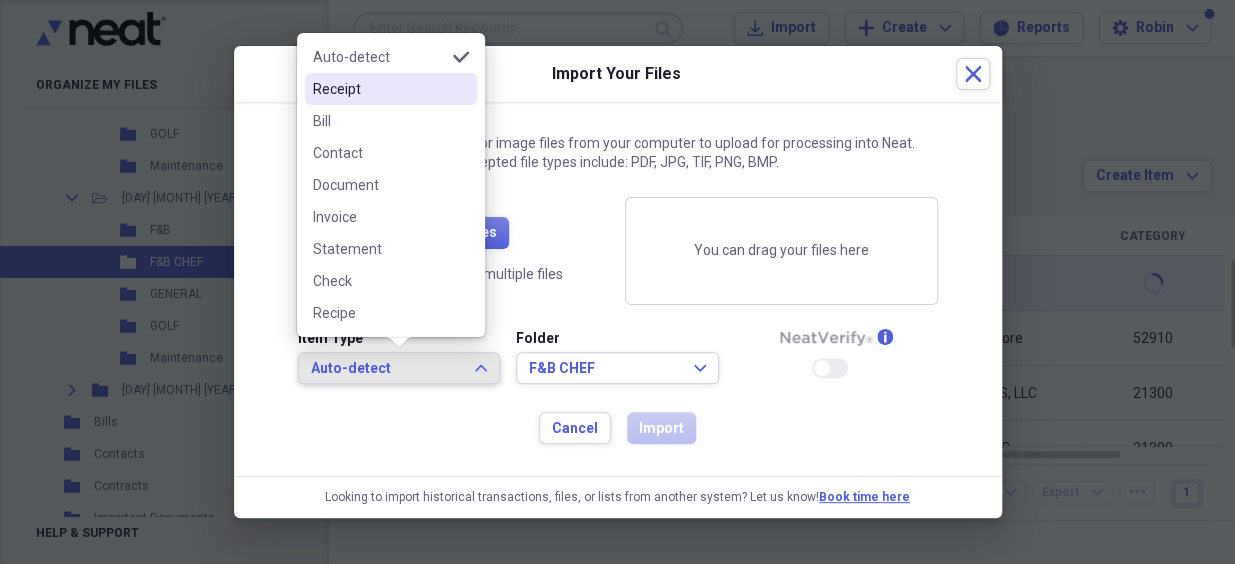 click on "Receipt" at bounding box center [379, 89] 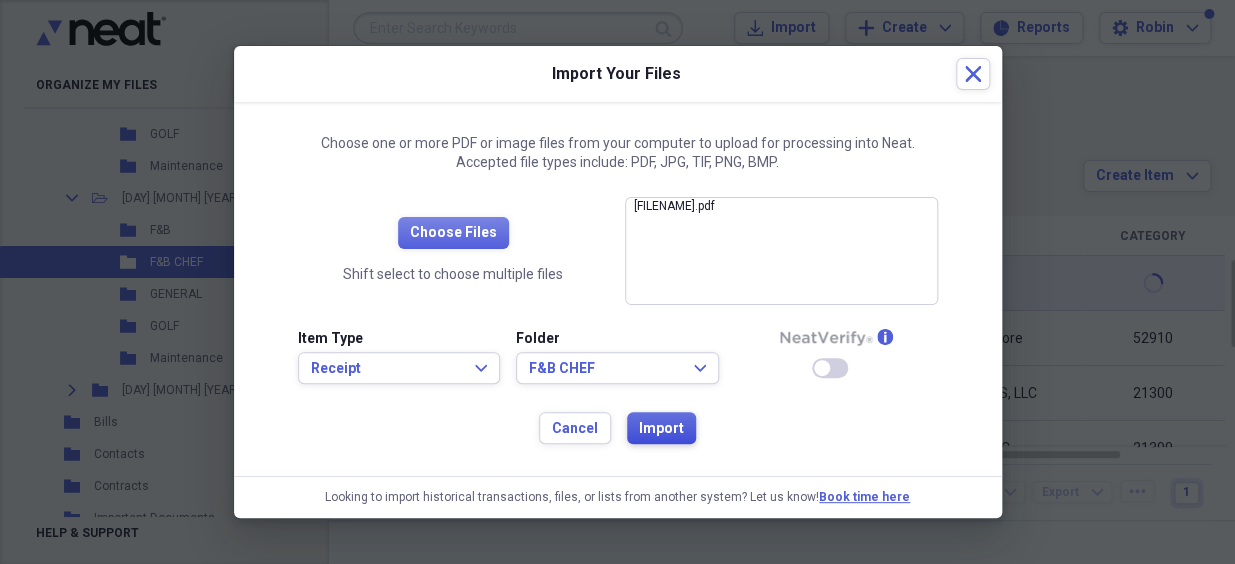 click on "Import" at bounding box center [661, 429] 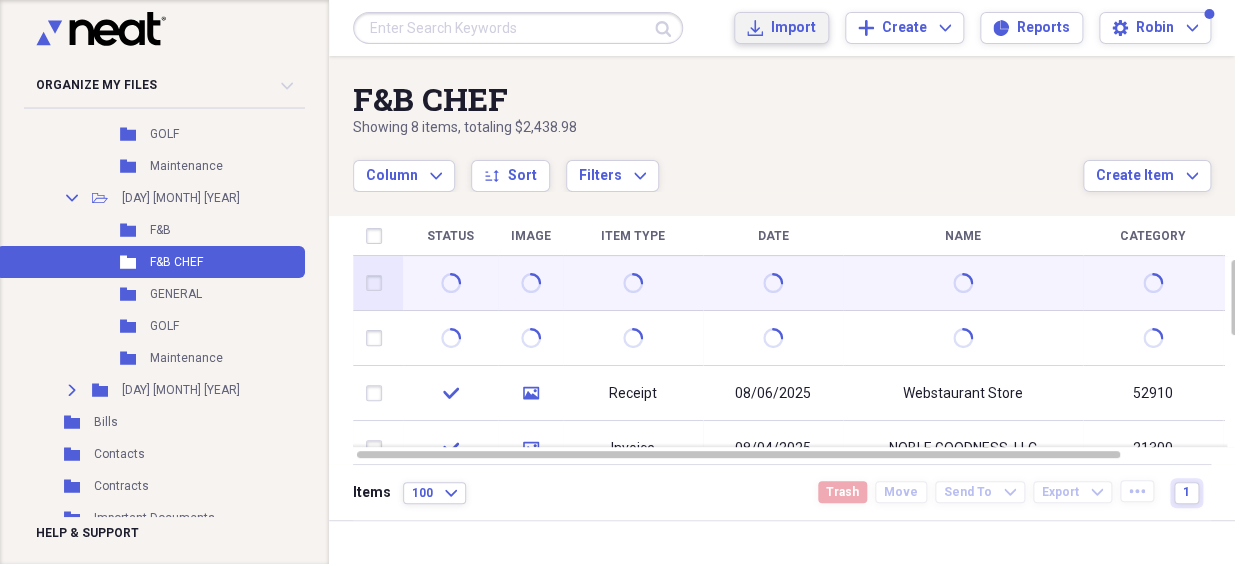 click on "Import" at bounding box center [793, 28] 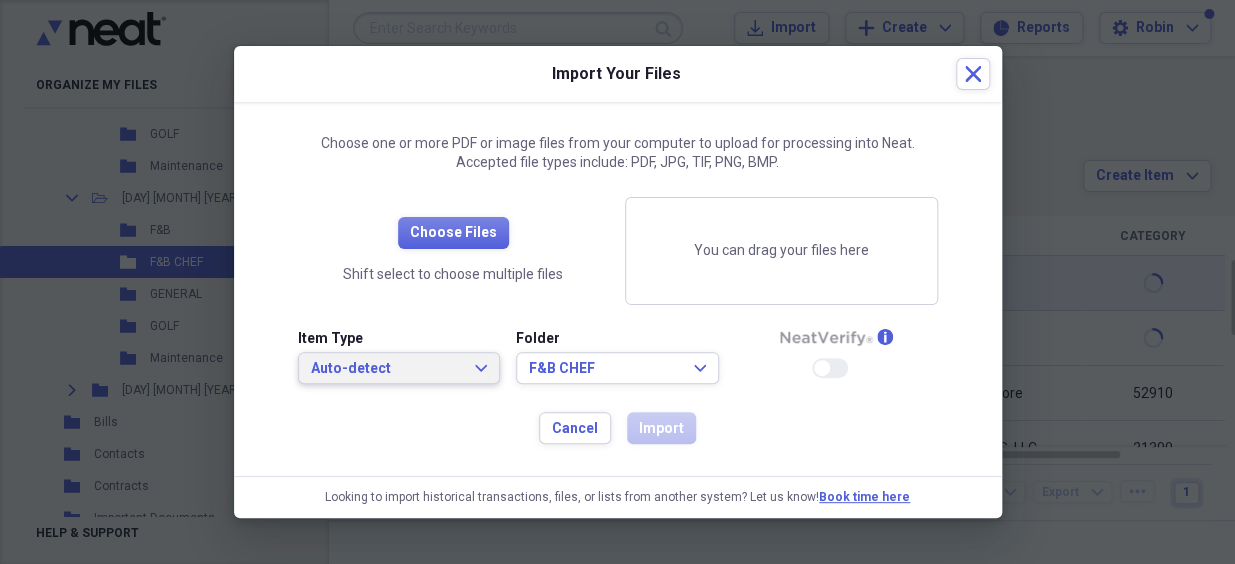 click on "Expand" 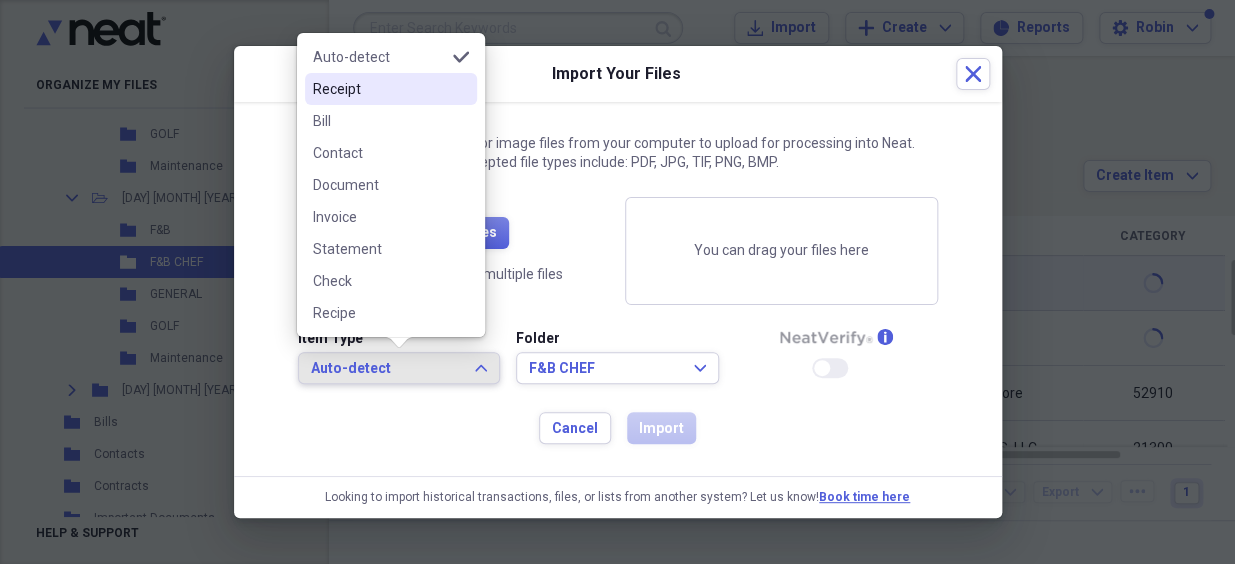 click on "Receipt" at bounding box center [379, 89] 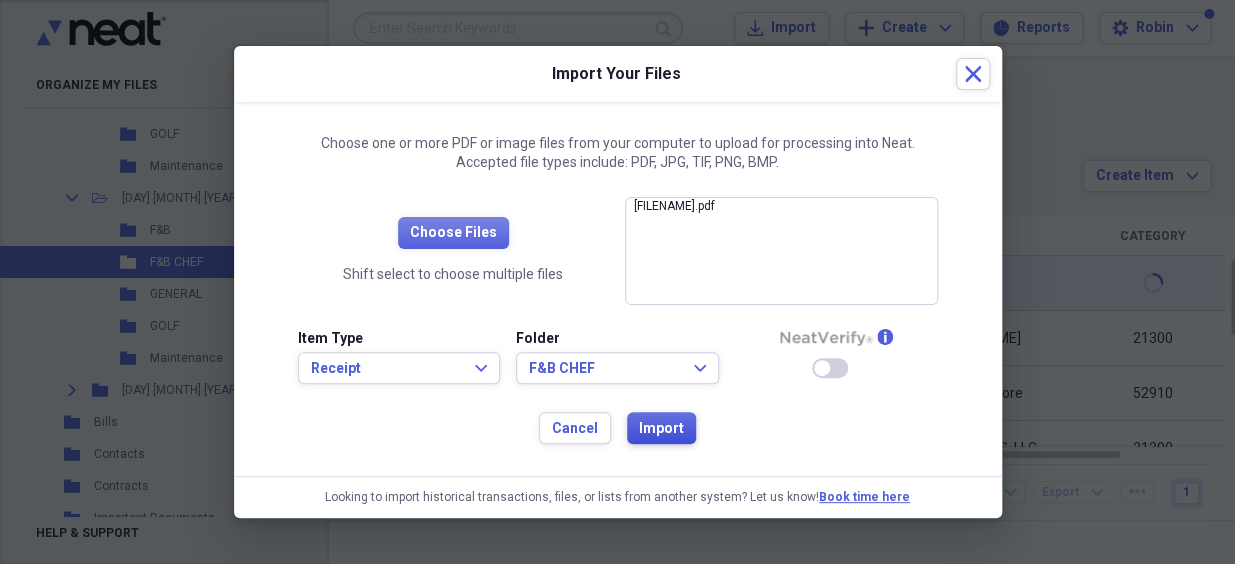 click on "Import" at bounding box center (661, 429) 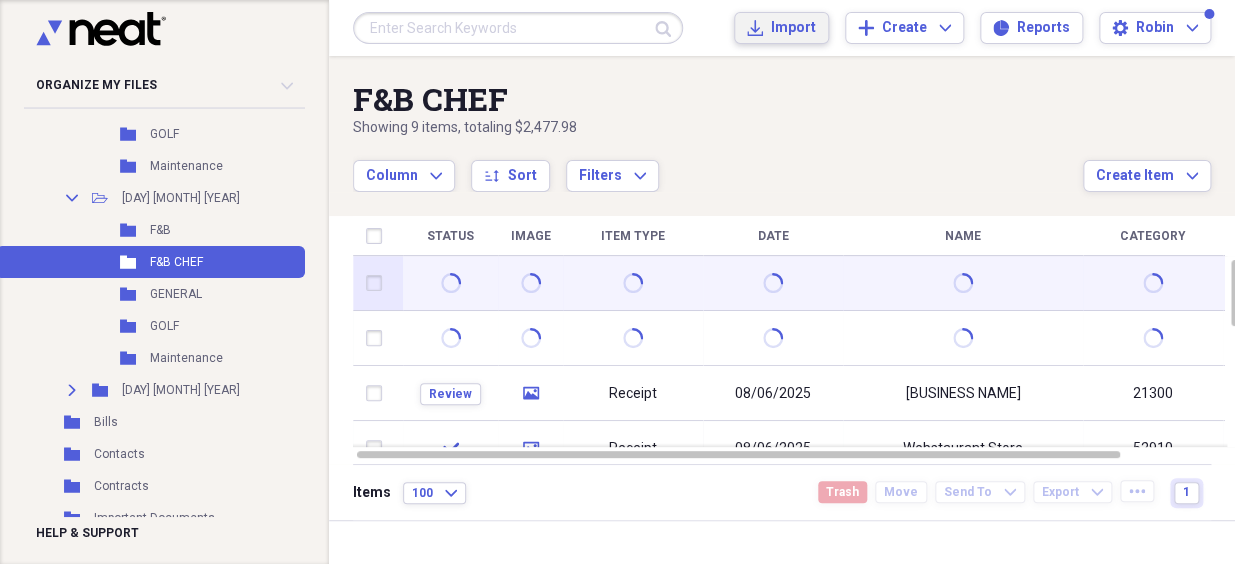 click on "Import" at bounding box center [793, 28] 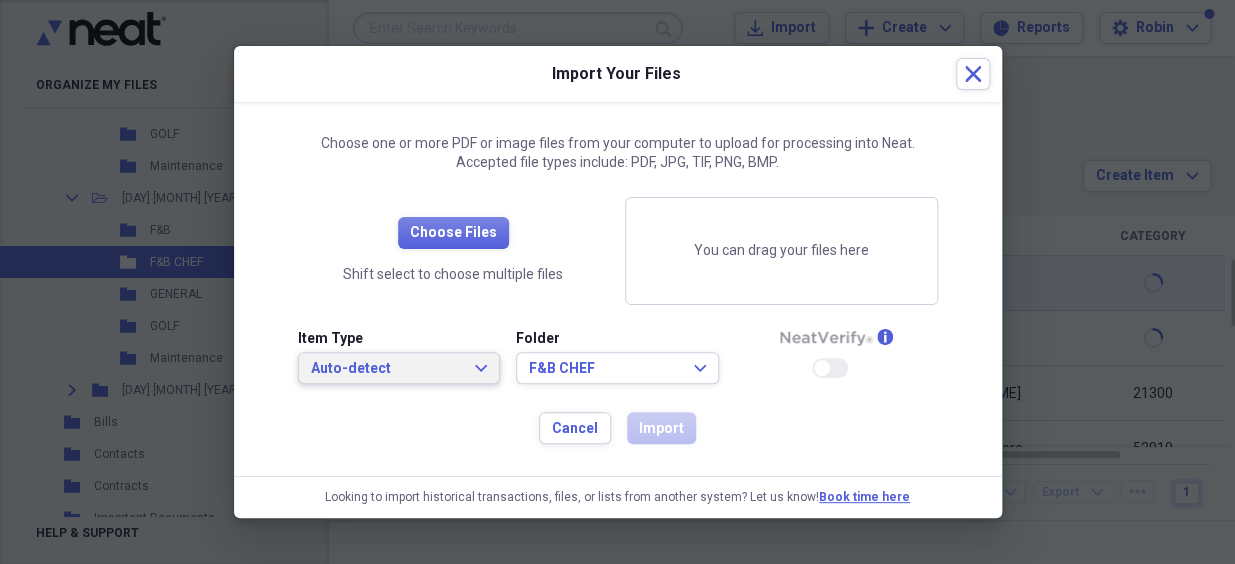 click on "Expand" 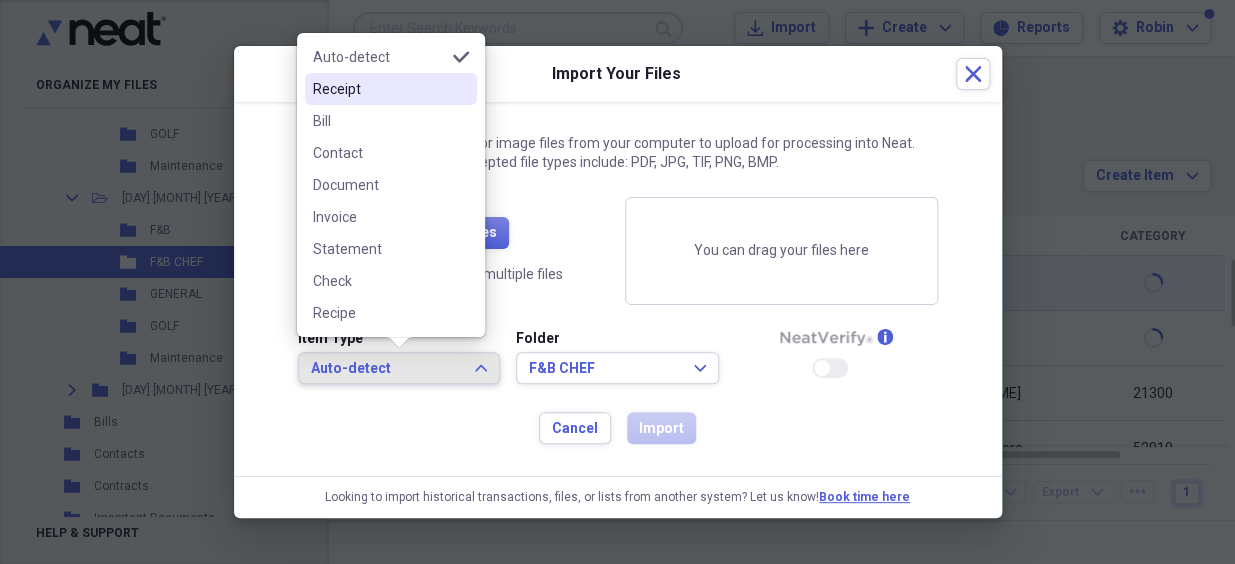 click on "Receipt" at bounding box center [379, 89] 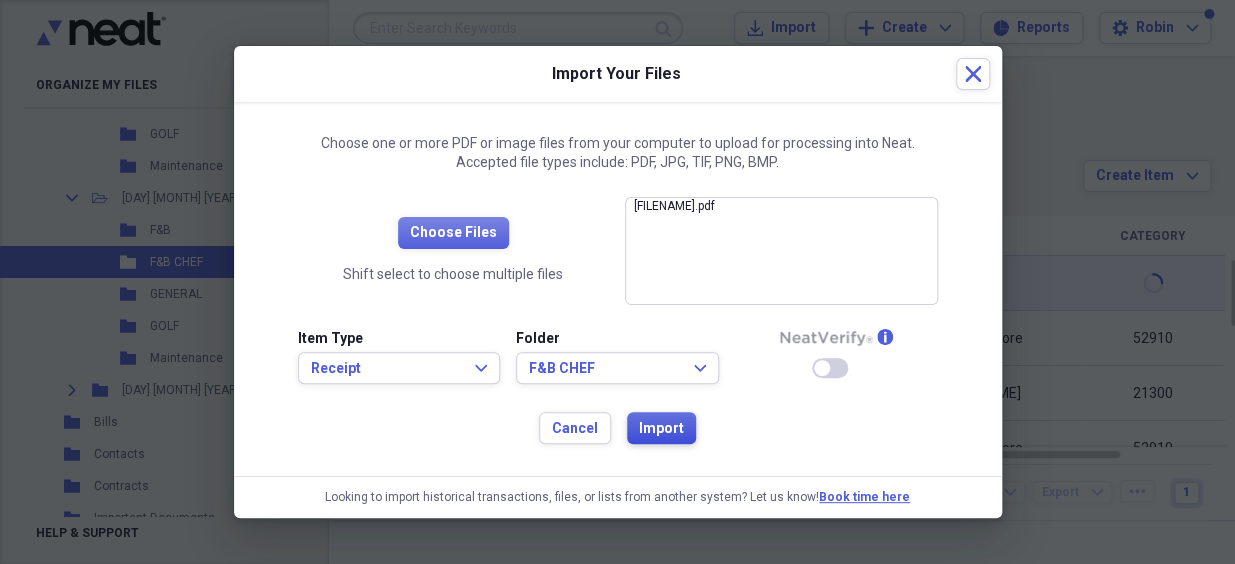 click on "Import" at bounding box center [661, 429] 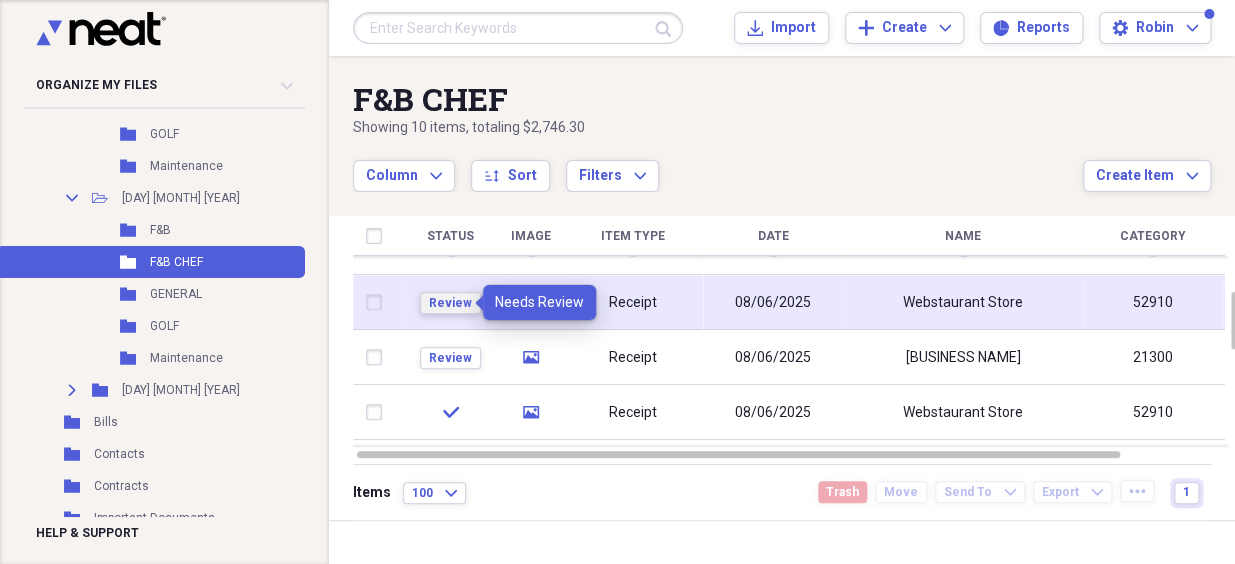 click on "Review" at bounding box center [450, 303] 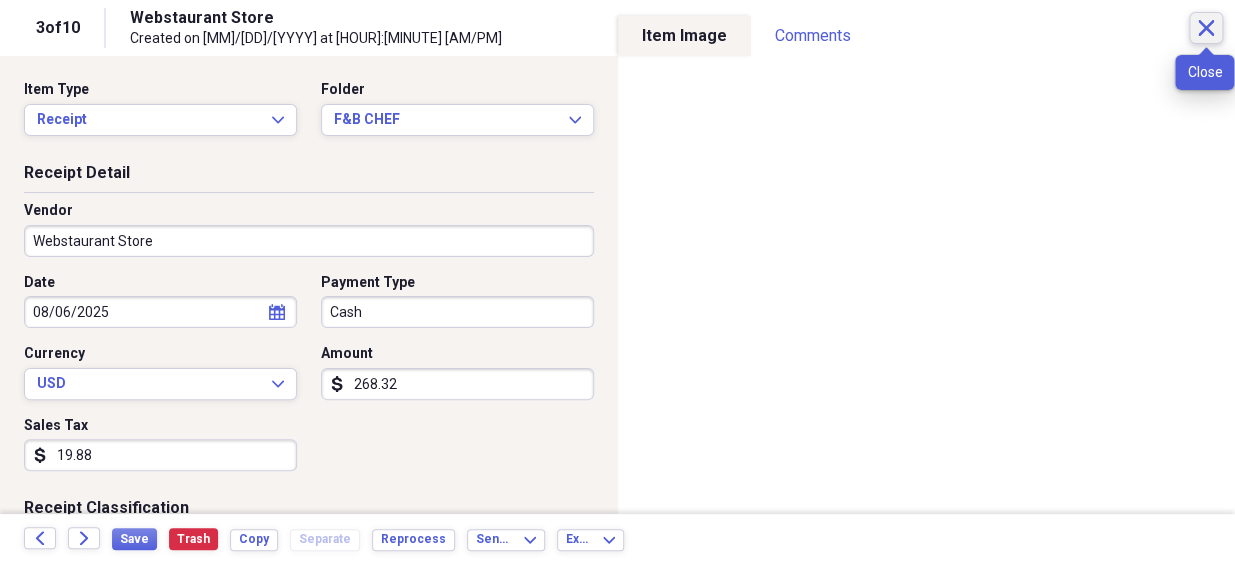 click on "Close" 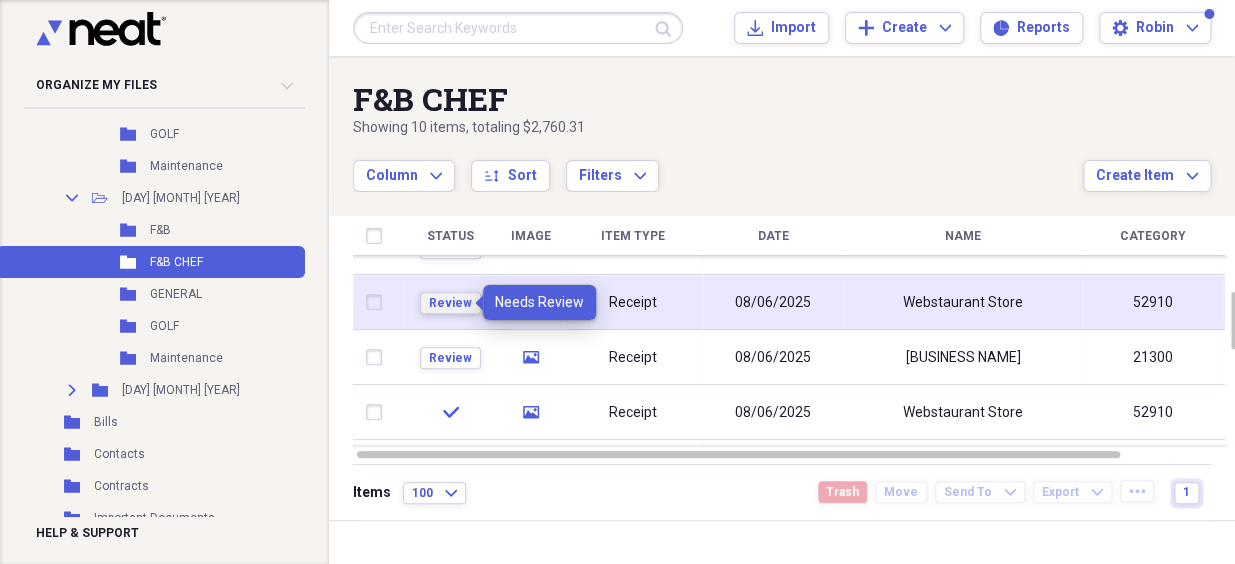 click on "Review" at bounding box center [450, 303] 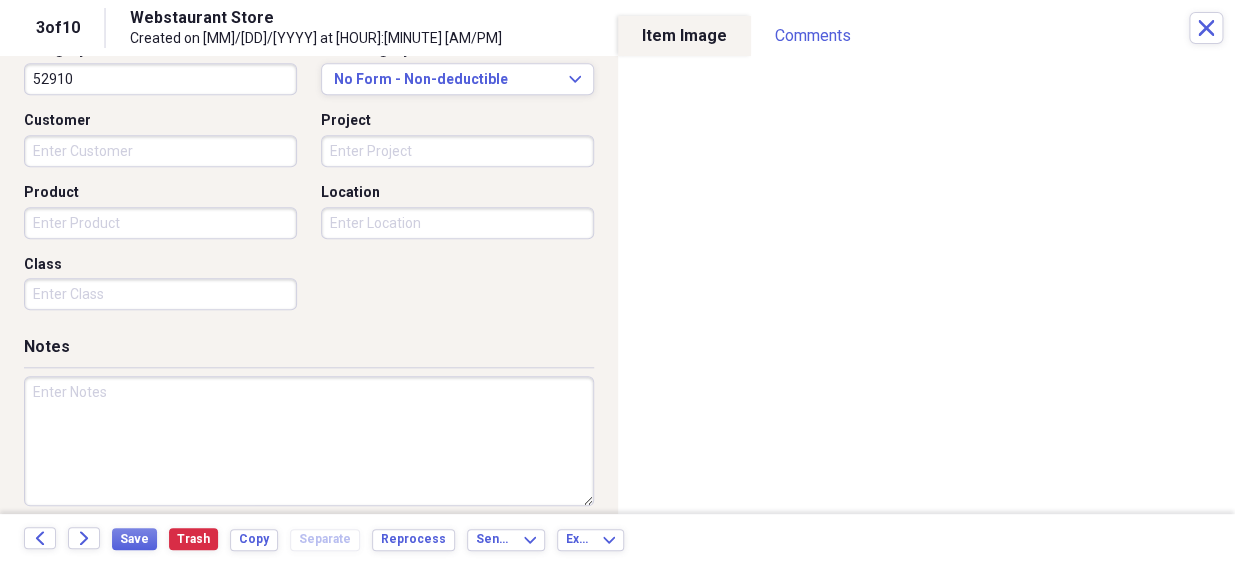 scroll, scrollTop: 561, scrollLeft: 0, axis: vertical 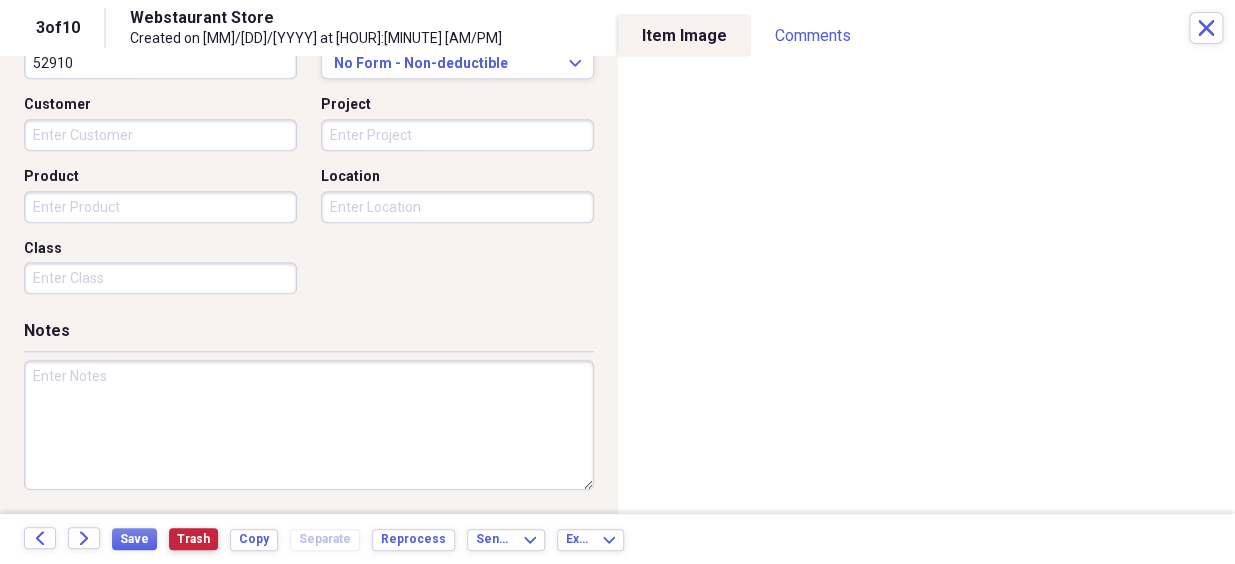 click on "Trash" at bounding box center [193, 539] 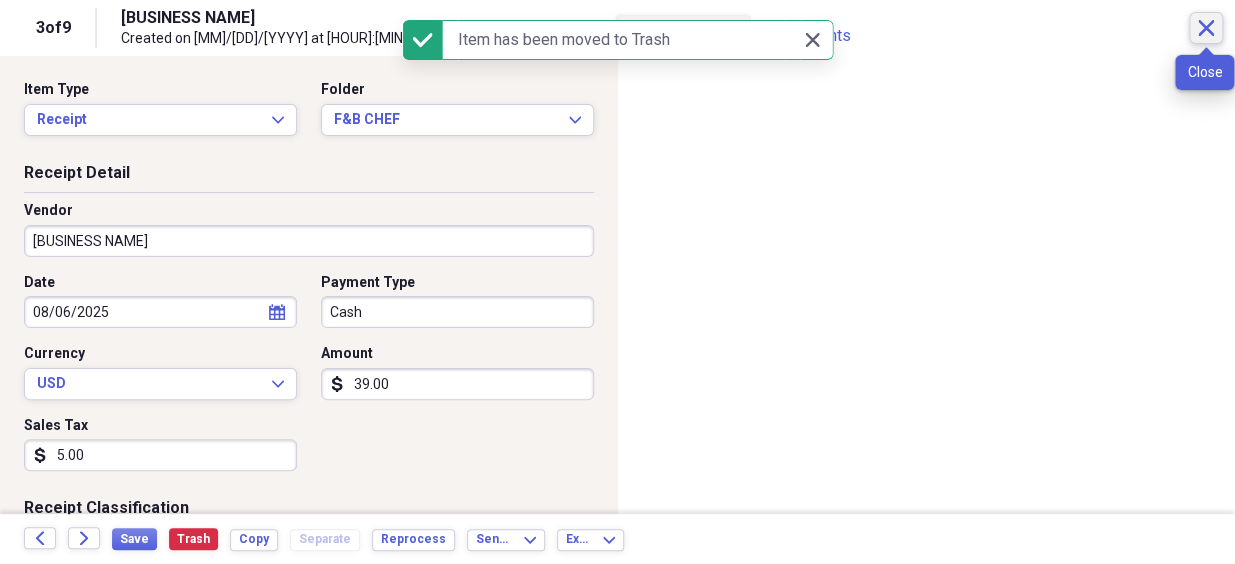 click 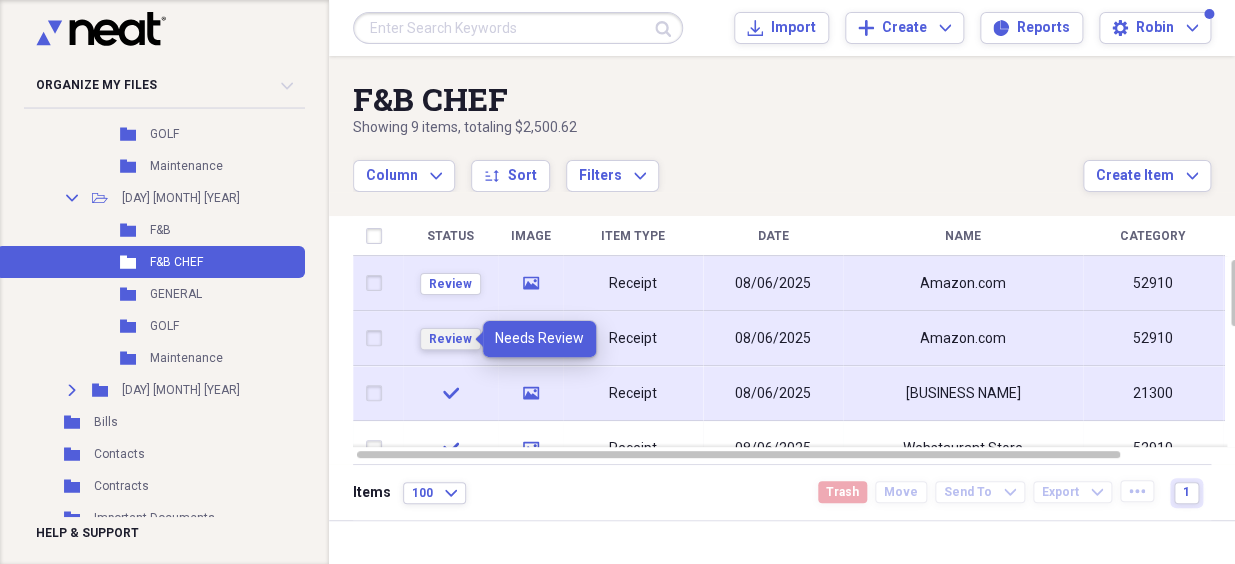 click on "Review" at bounding box center [450, 339] 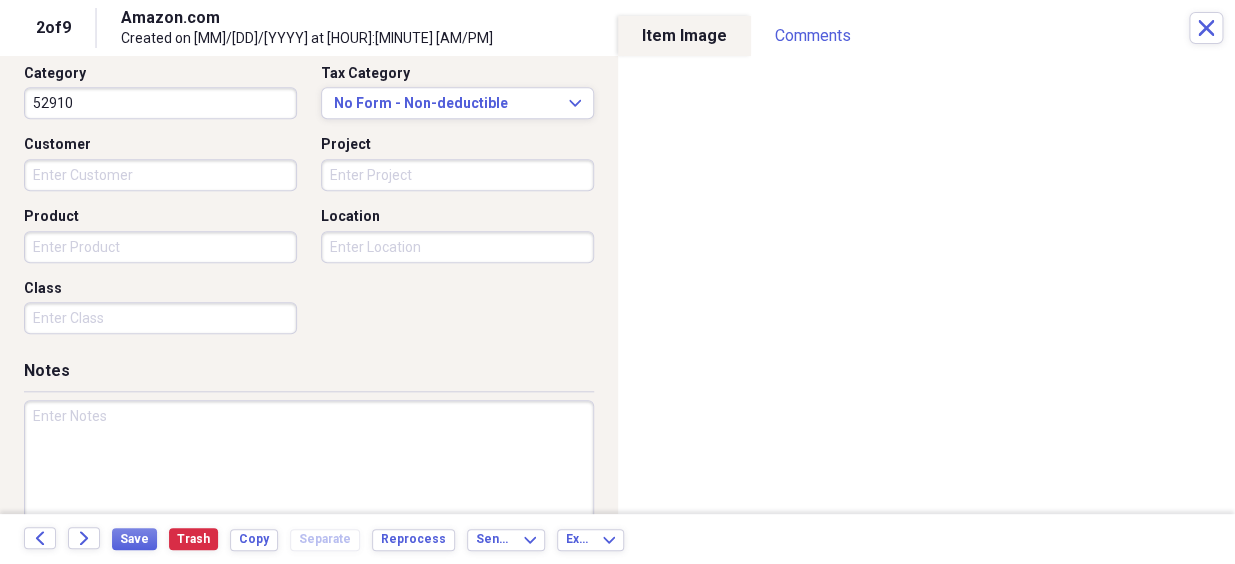 scroll, scrollTop: 545, scrollLeft: 0, axis: vertical 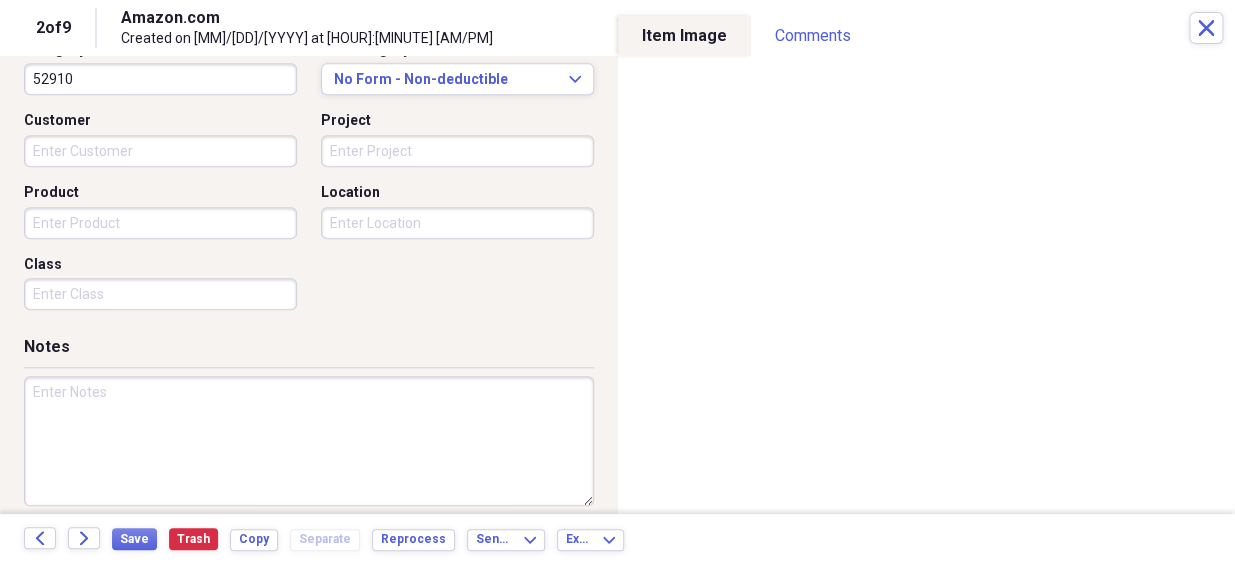 click at bounding box center (309, 441) 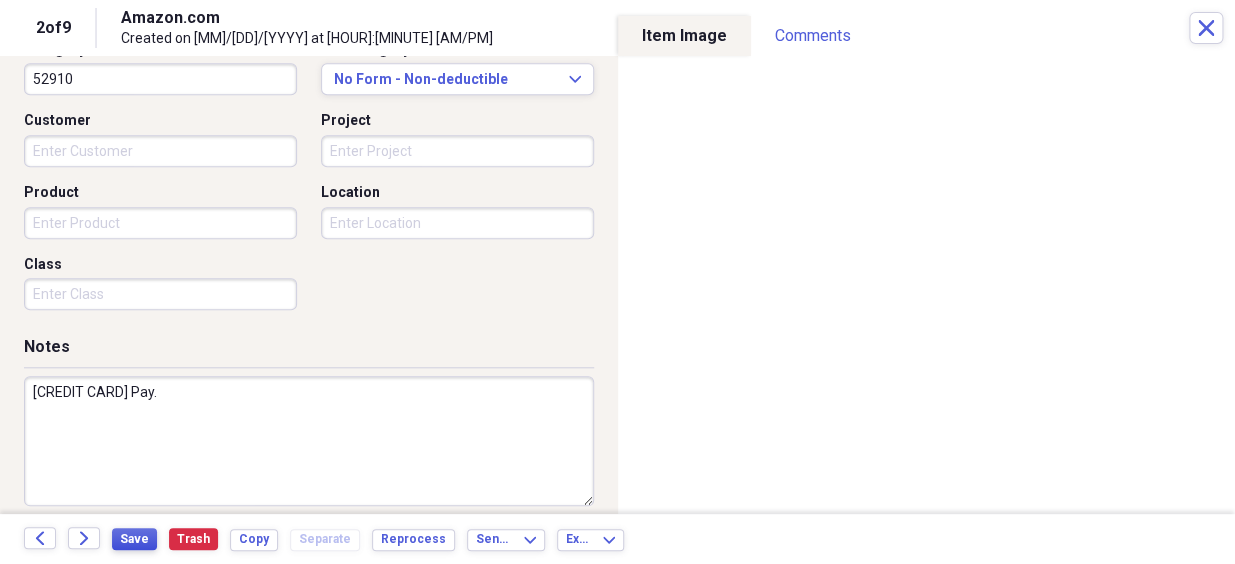 type on "[CREDIT CARD] Pay." 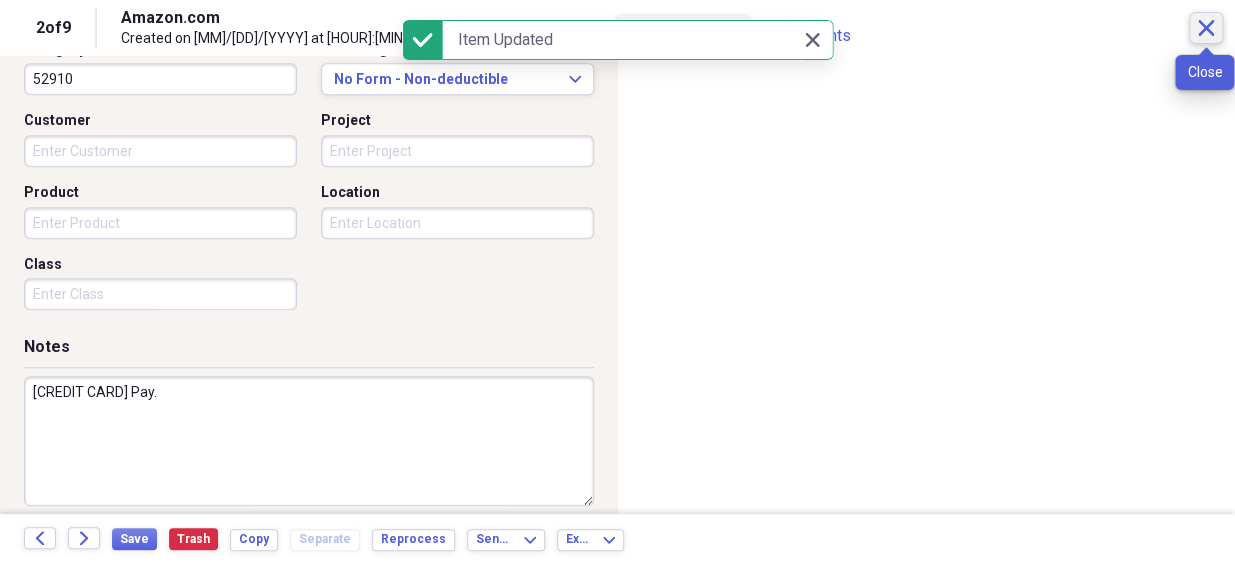 click 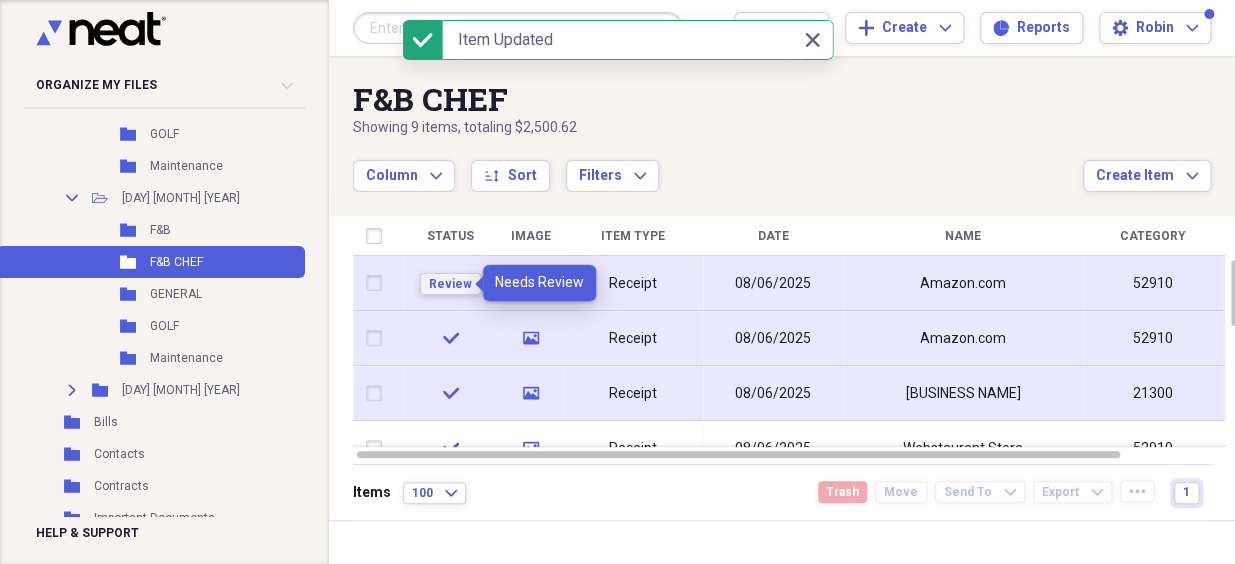 click on "Review" at bounding box center (450, 284) 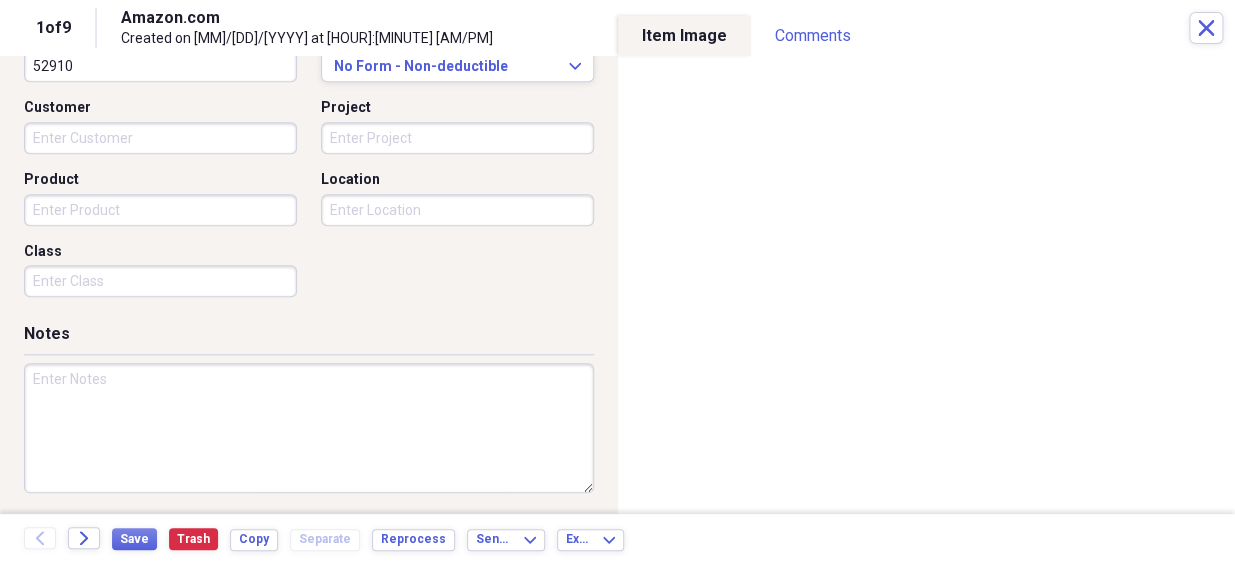 scroll, scrollTop: 561, scrollLeft: 0, axis: vertical 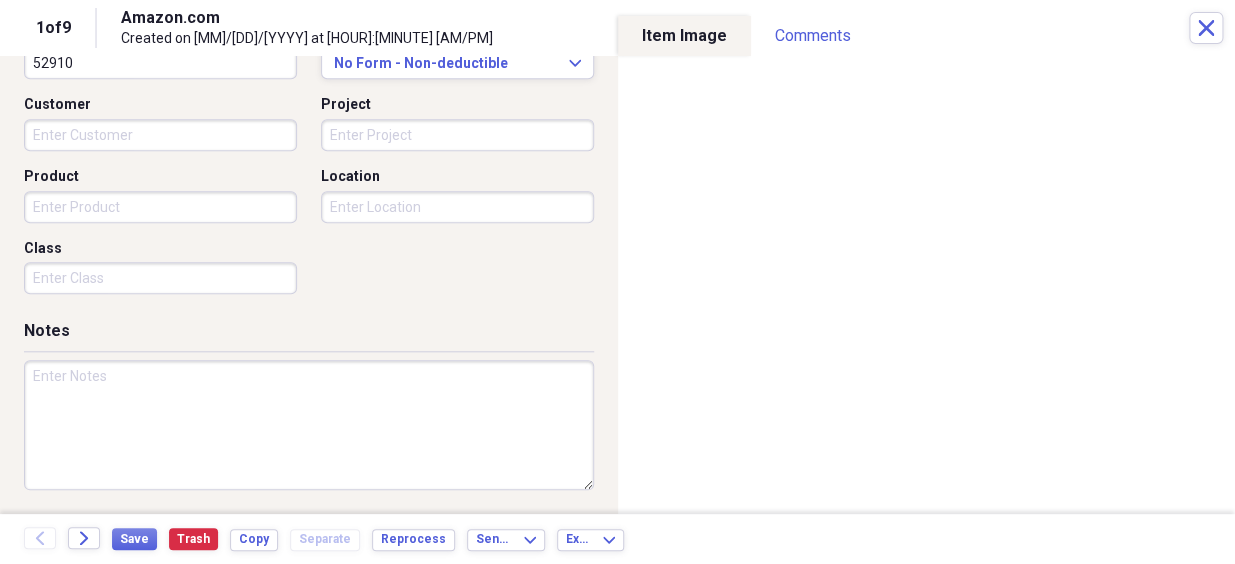click at bounding box center (309, 425) 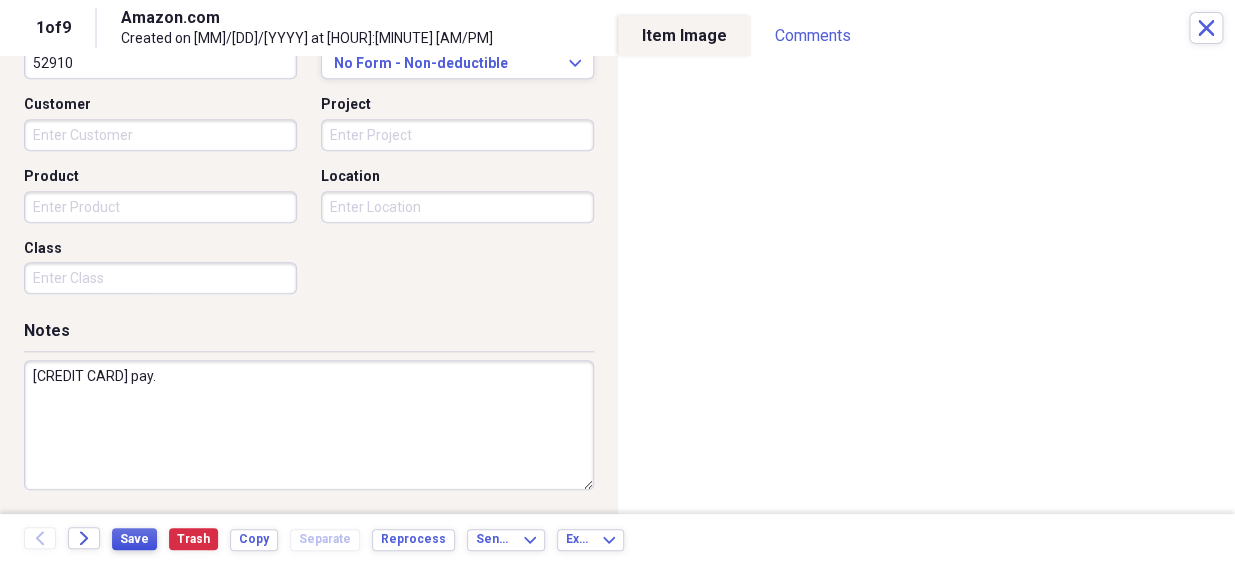 type on "[CREDIT CARD] pay." 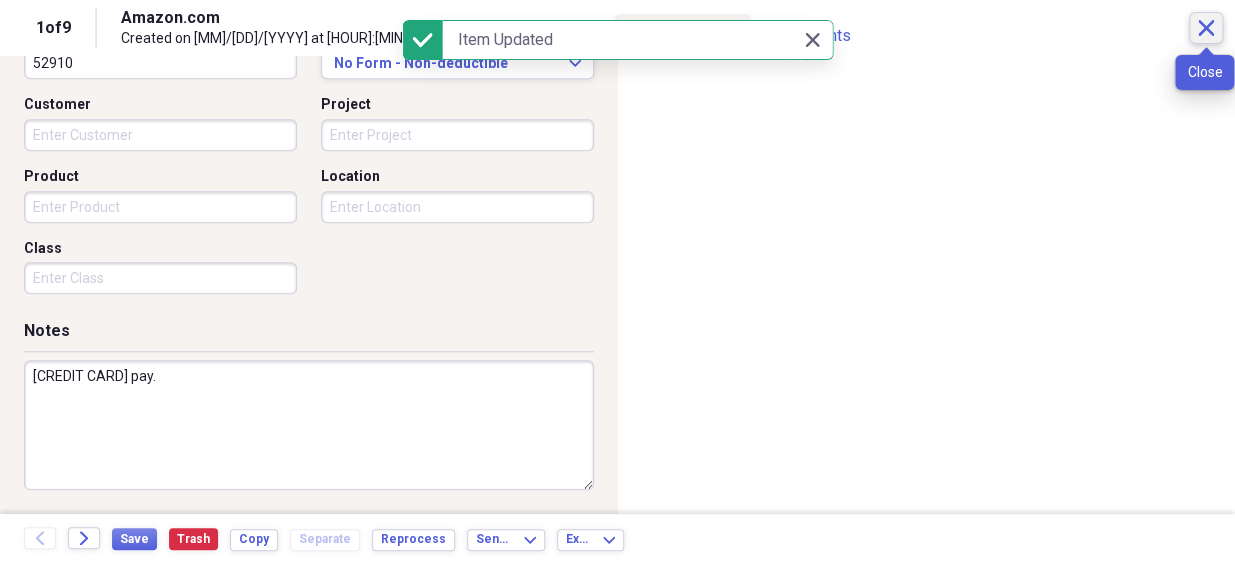 click on "Close" at bounding box center [1206, 28] 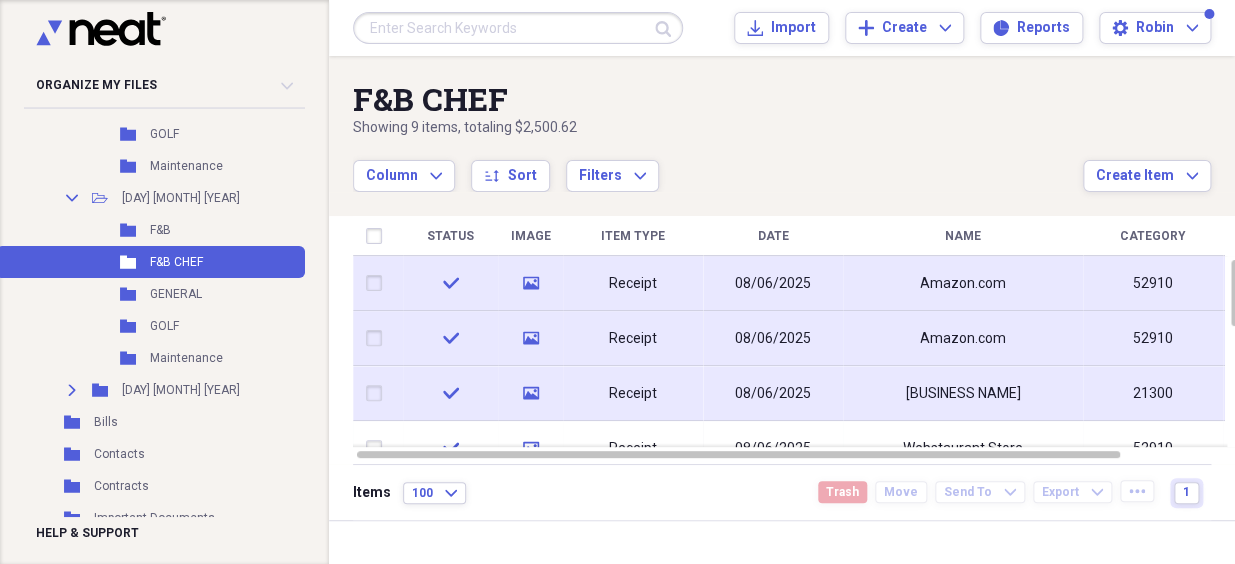click on "check" at bounding box center (450, 393) 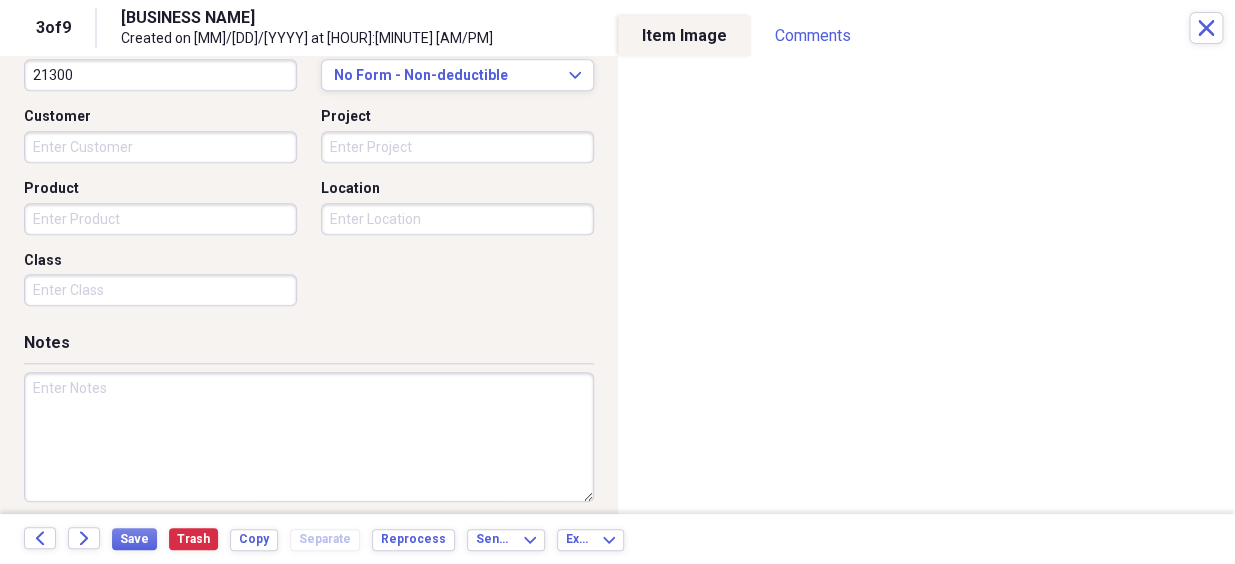 scroll, scrollTop: 561, scrollLeft: 0, axis: vertical 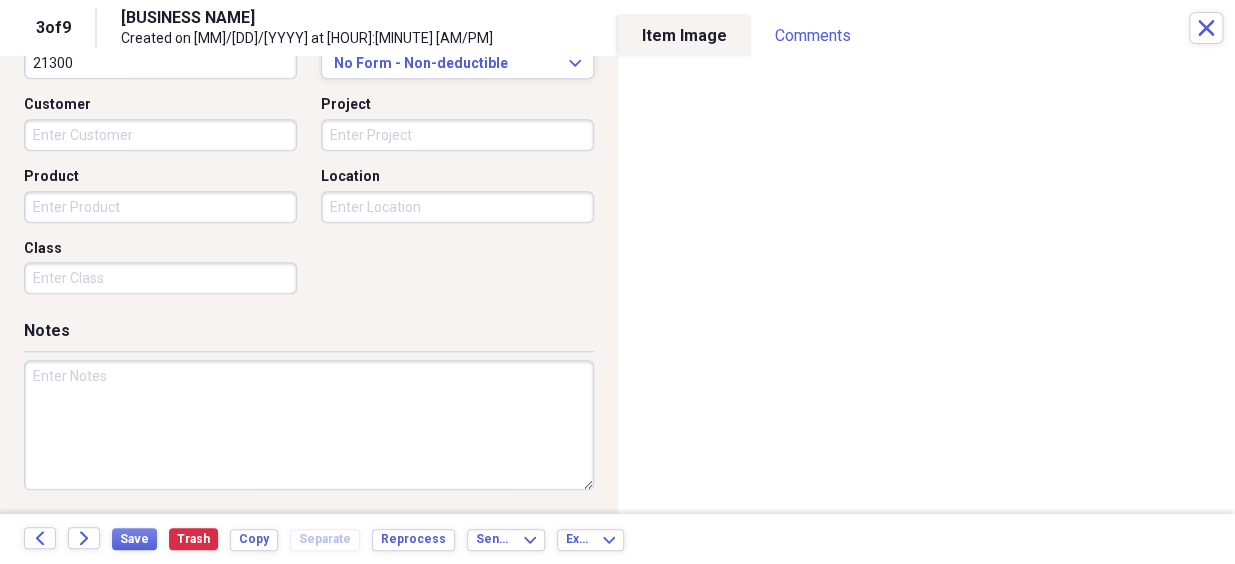 click at bounding box center [309, 425] 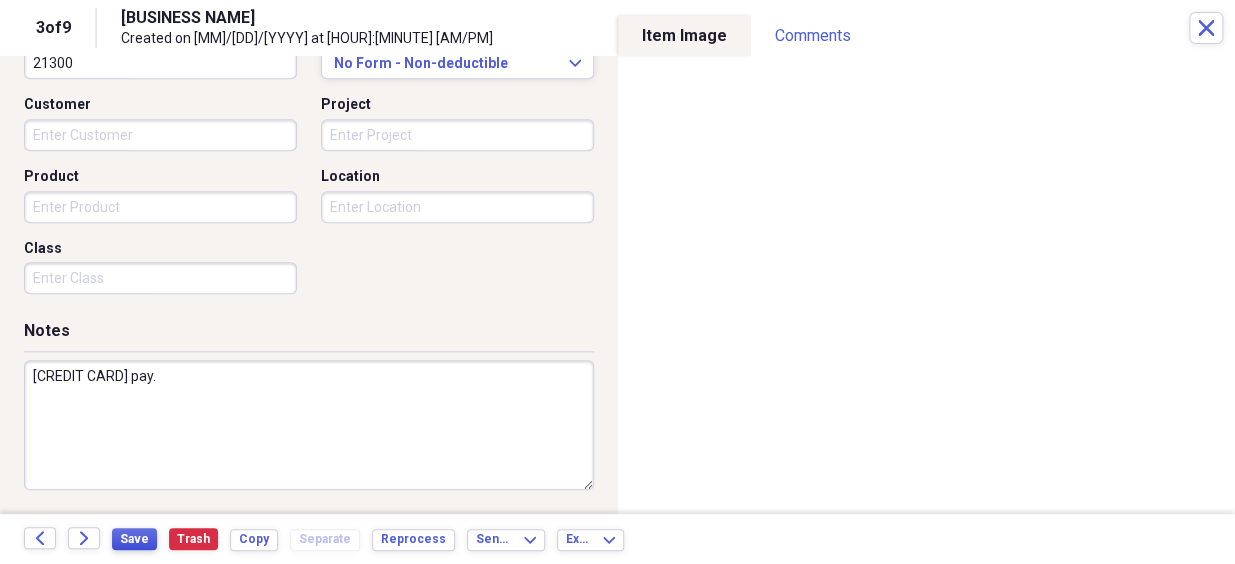 type on "[CREDIT CARD] pay." 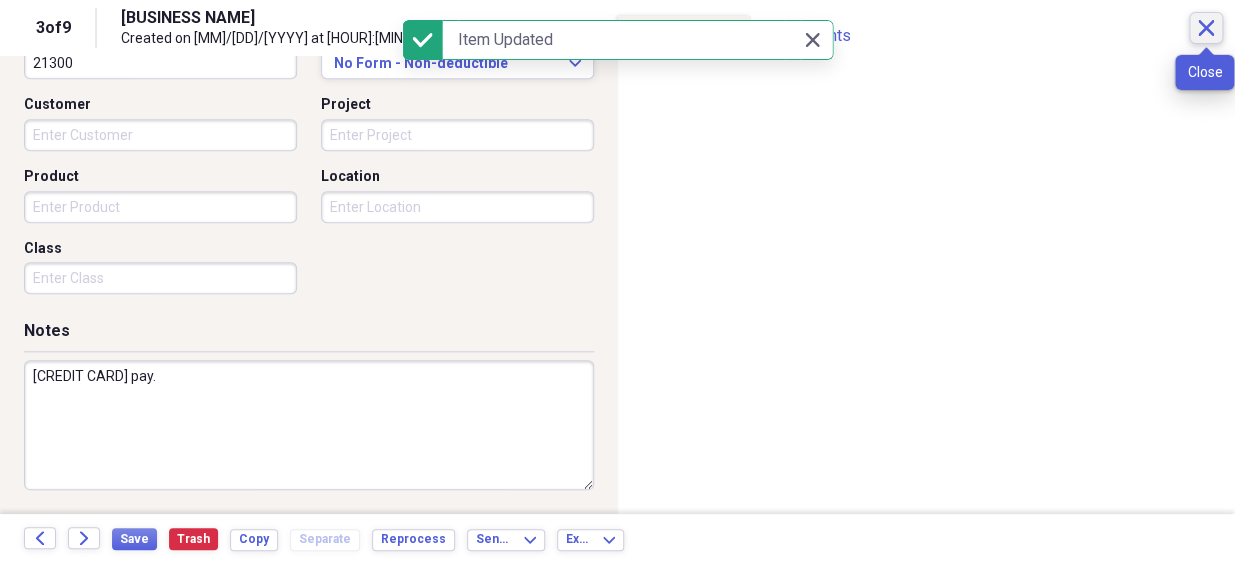 click on "Close" at bounding box center (1206, 28) 